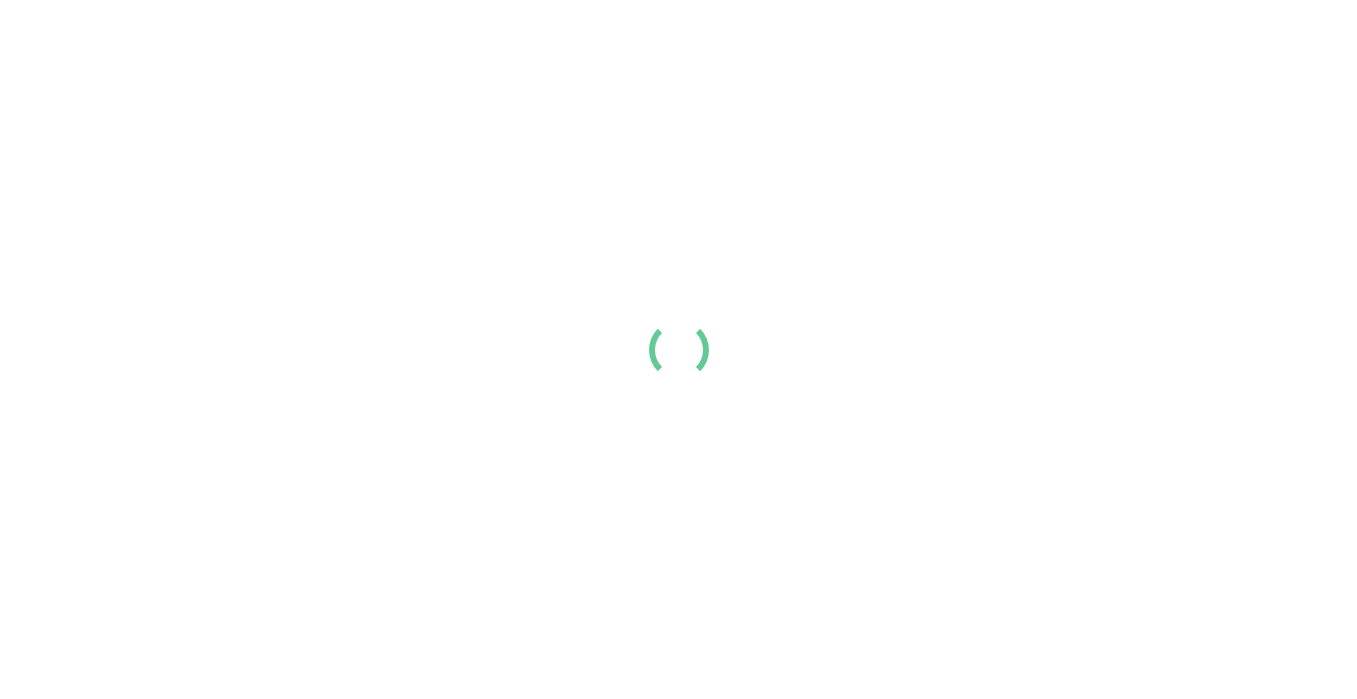 scroll, scrollTop: 0, scrollLeft: 0, axis: both 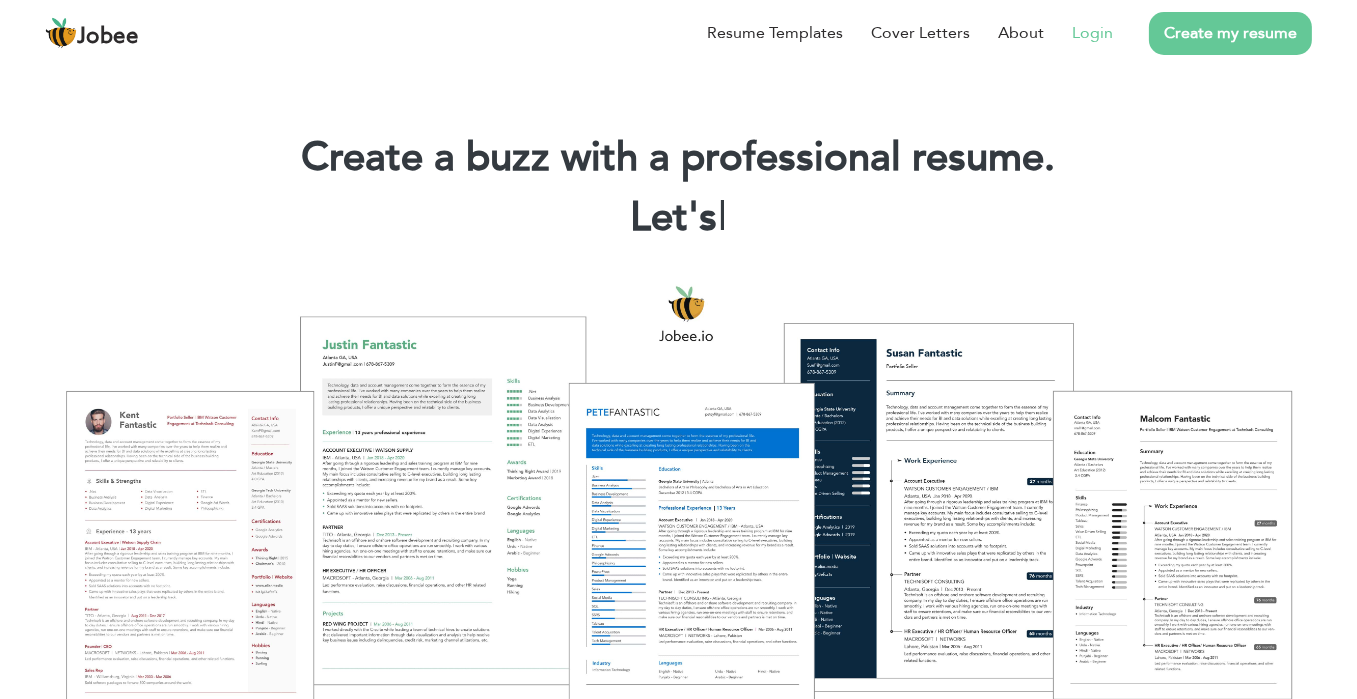 click on "Login" at bounding box center [1092, 33] 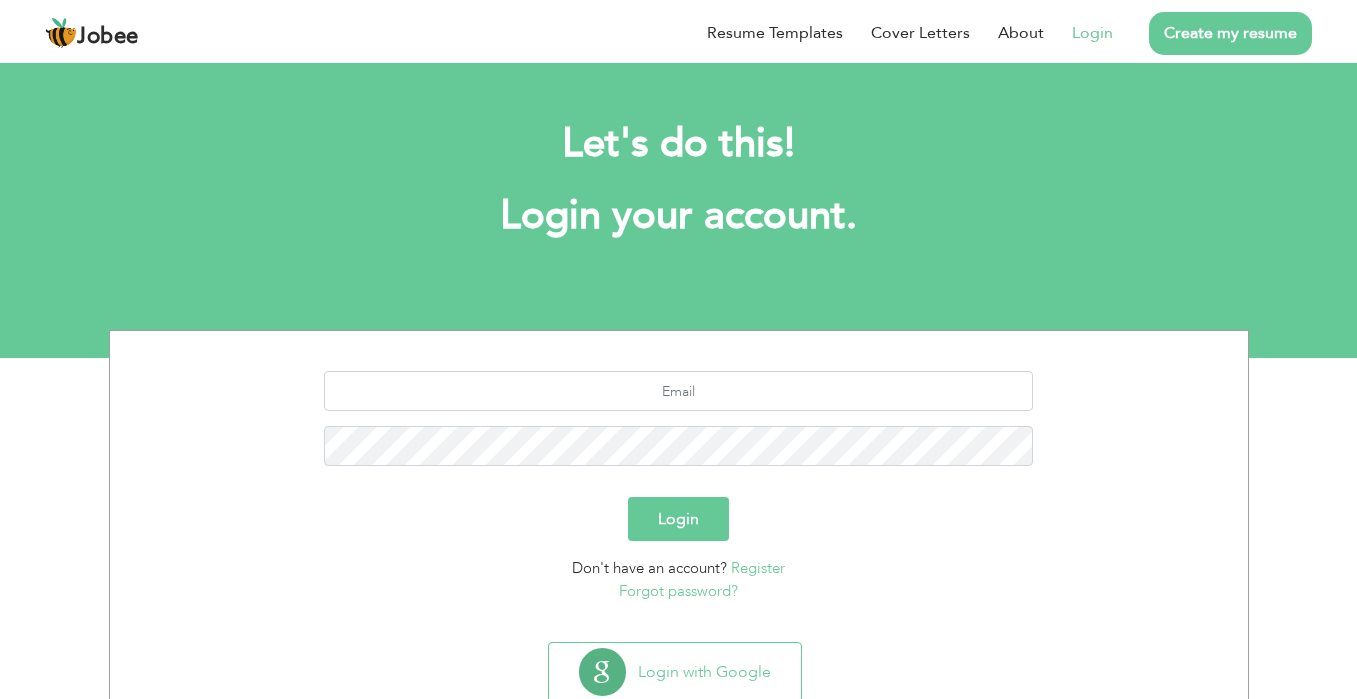 scroll, scrollTop: 0, scrollLeft: 0, axis: both 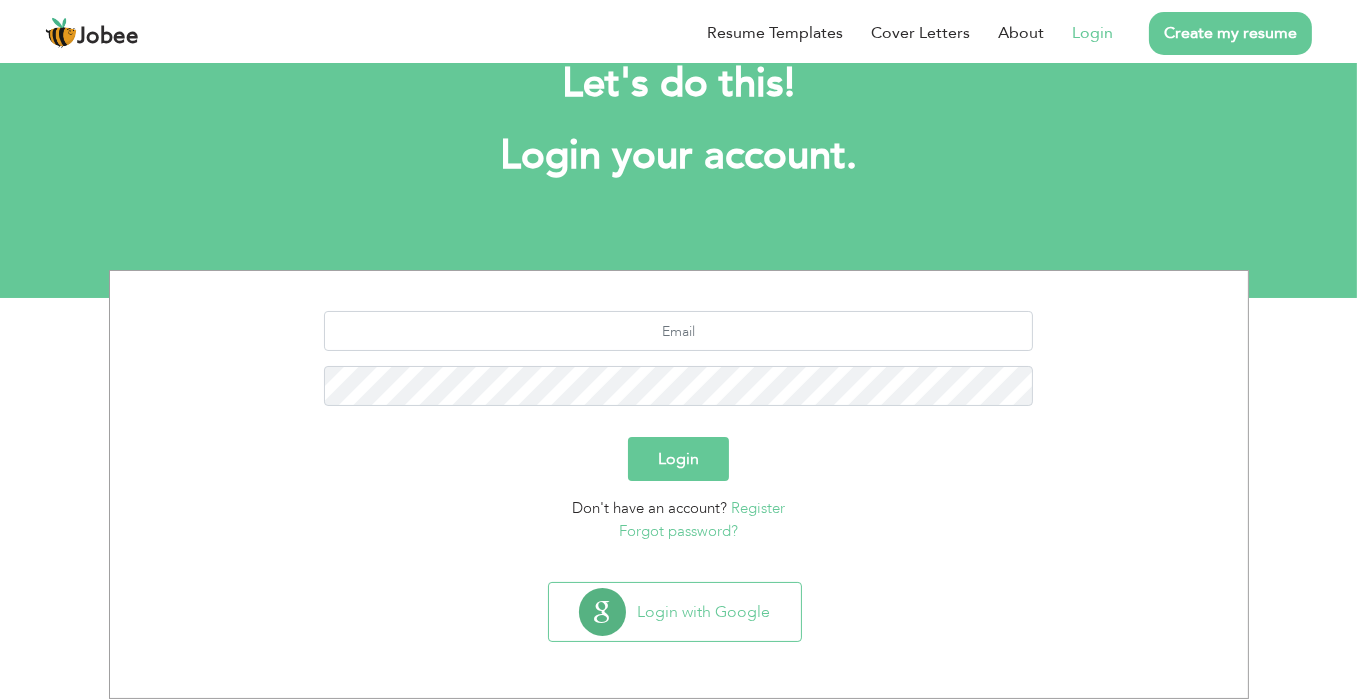 click on "Register" at bounding box center (758, 508) 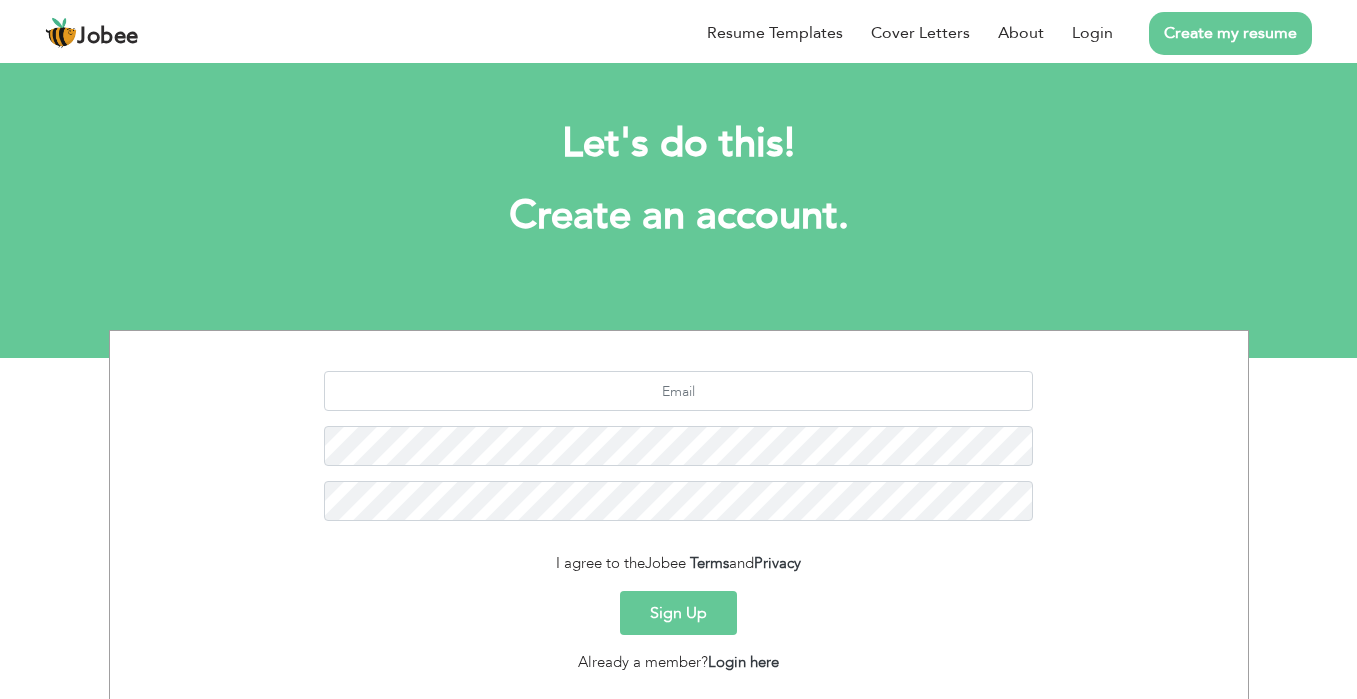 scroll, scrollTop: 0, scrollLeft: 0, axis: both 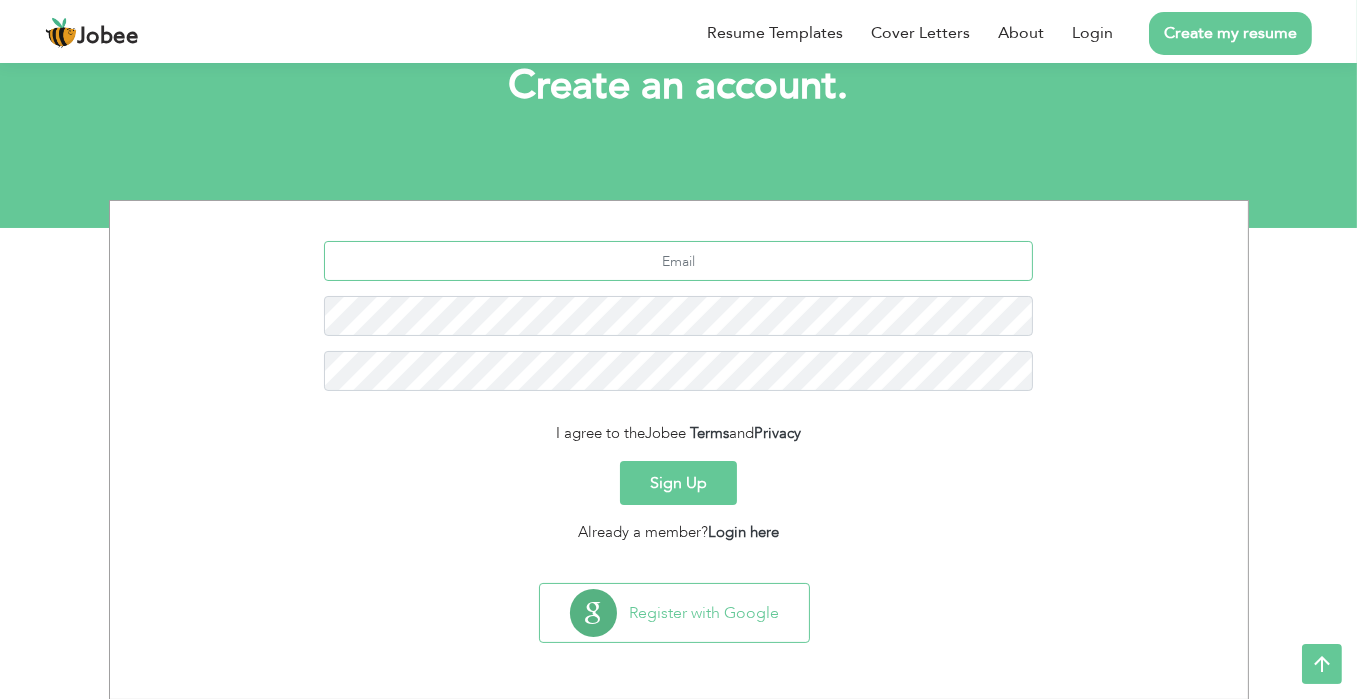 click at bounding box center [678, 261] 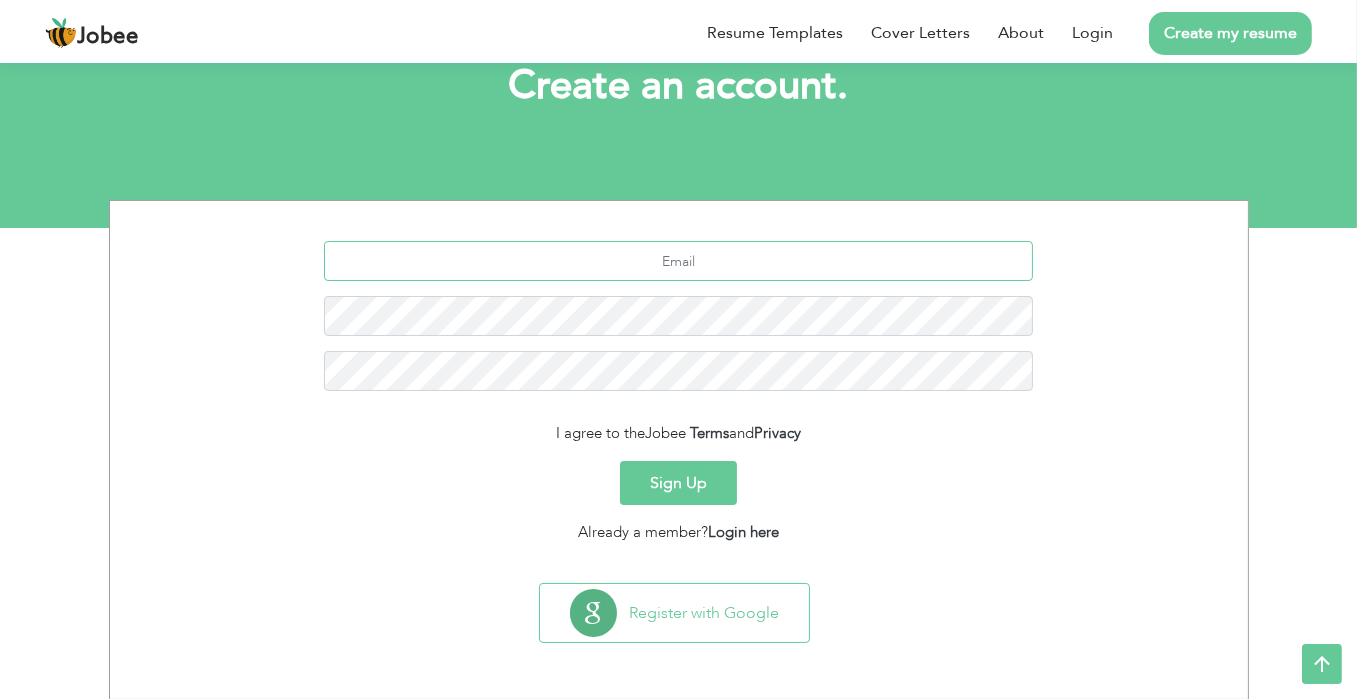 type on "[USERNAME]@[EXAMPLE.COM]" 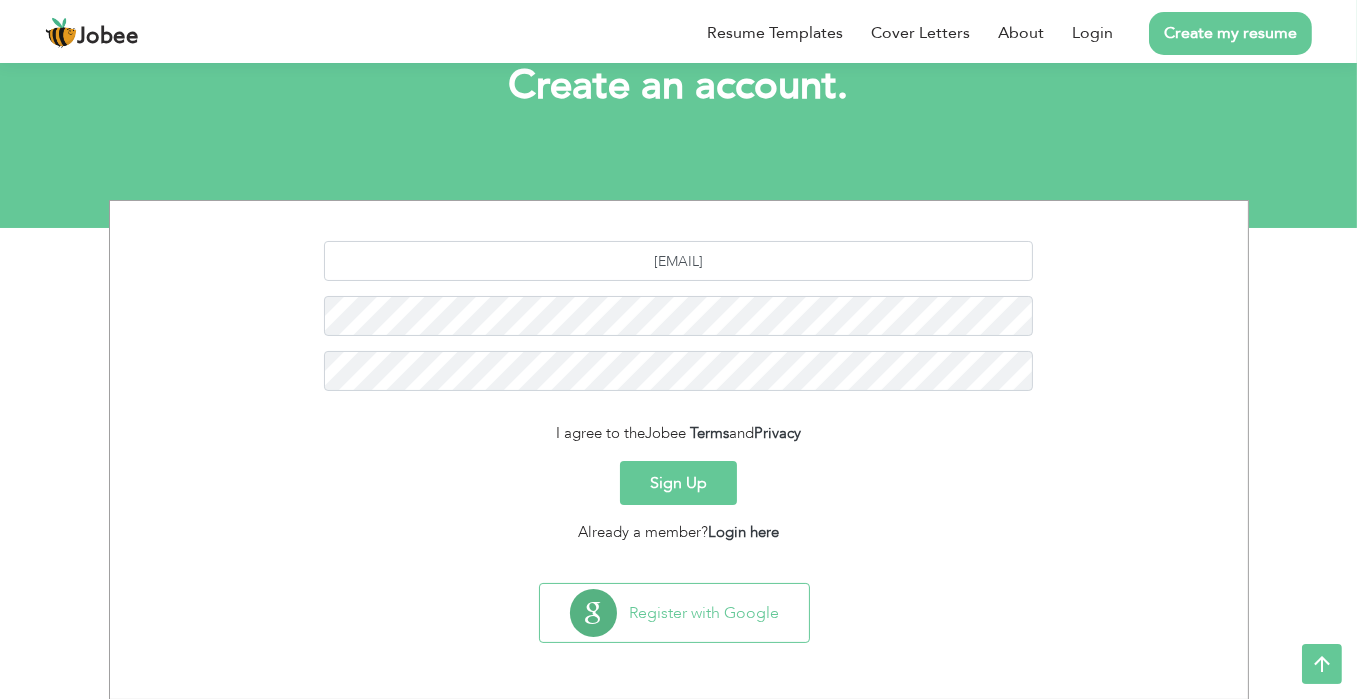 click on "Sign Up" at bounding box center [678, 483] 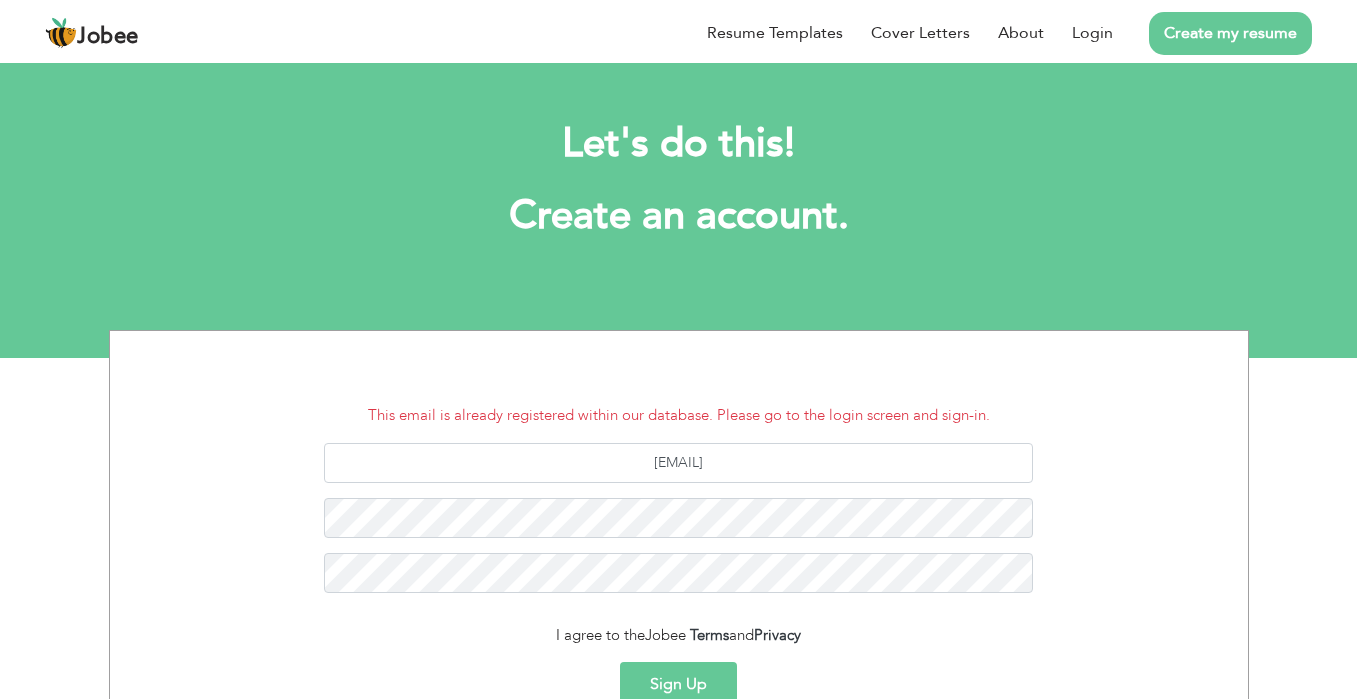scroll, scrollTop: 0, scrollLeft: 0, axis: both 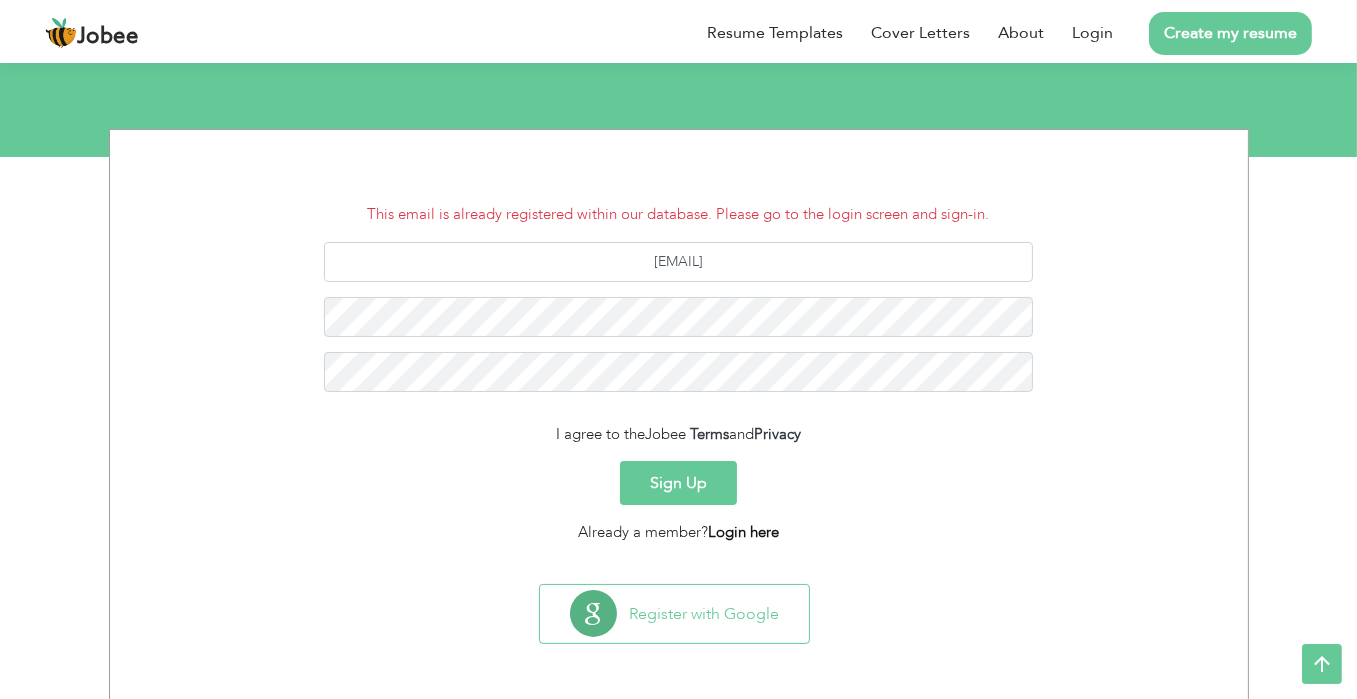 click on "Login here" at bounding box center (743, 532) 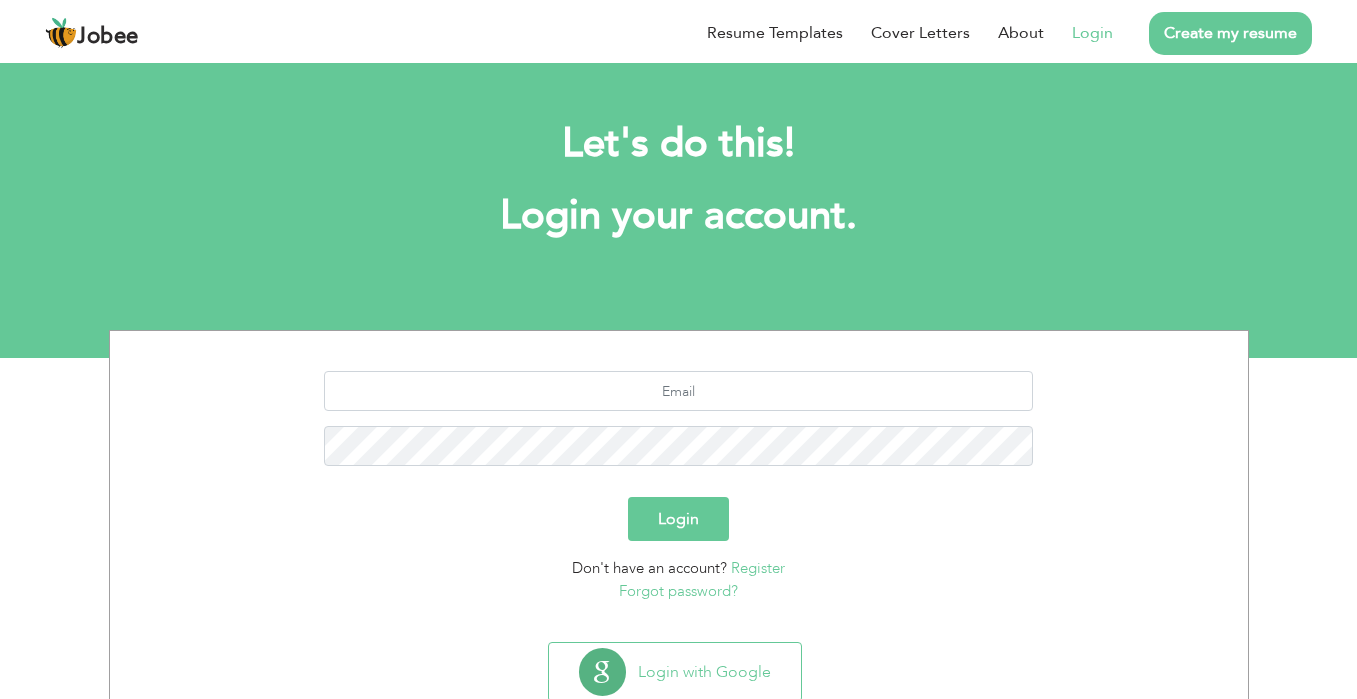 scroll, scrollTop: 0, scrollLeft: 0, axis: both 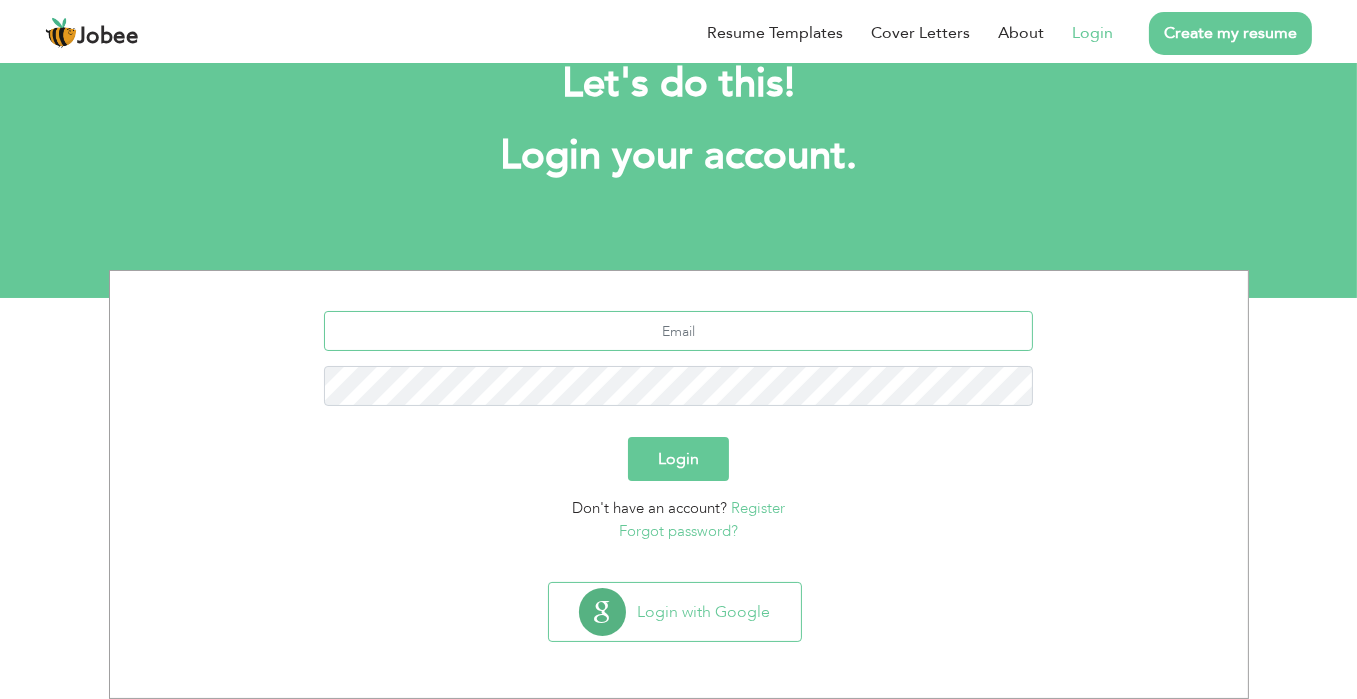 type on "[EMAIL]" 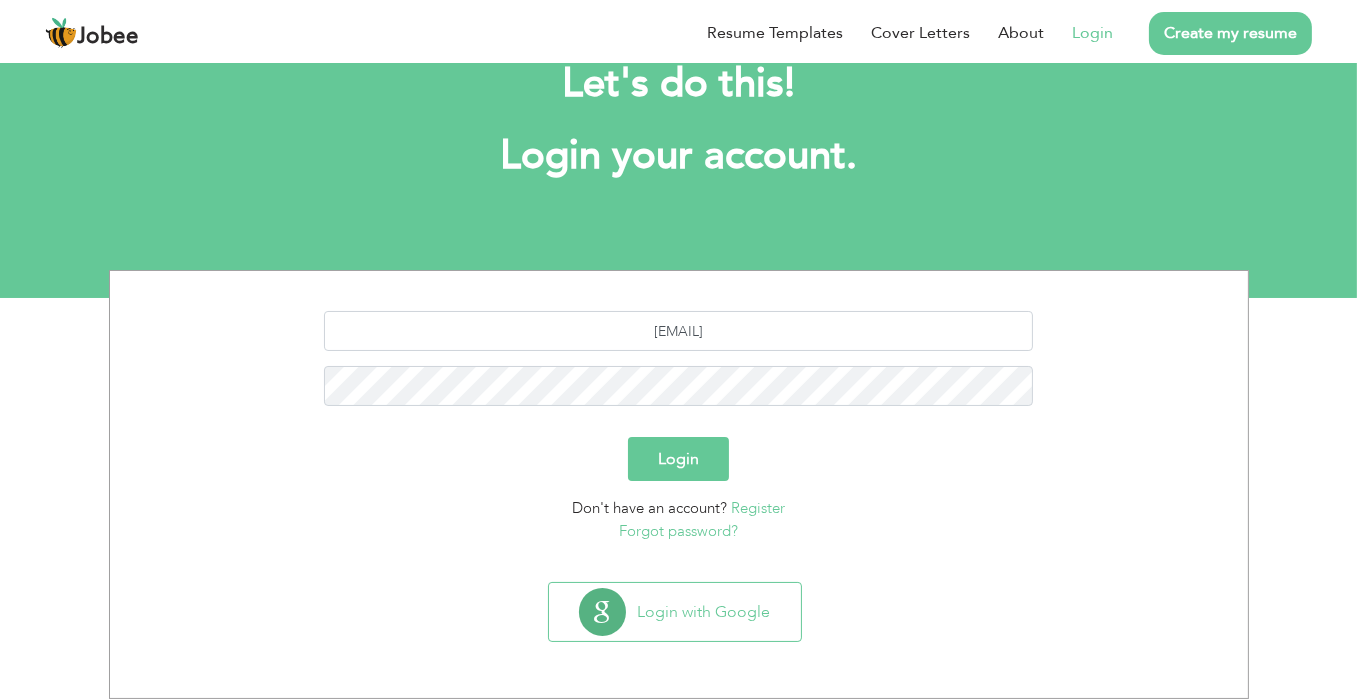 click on "Login" at bounding box center (678, 459) 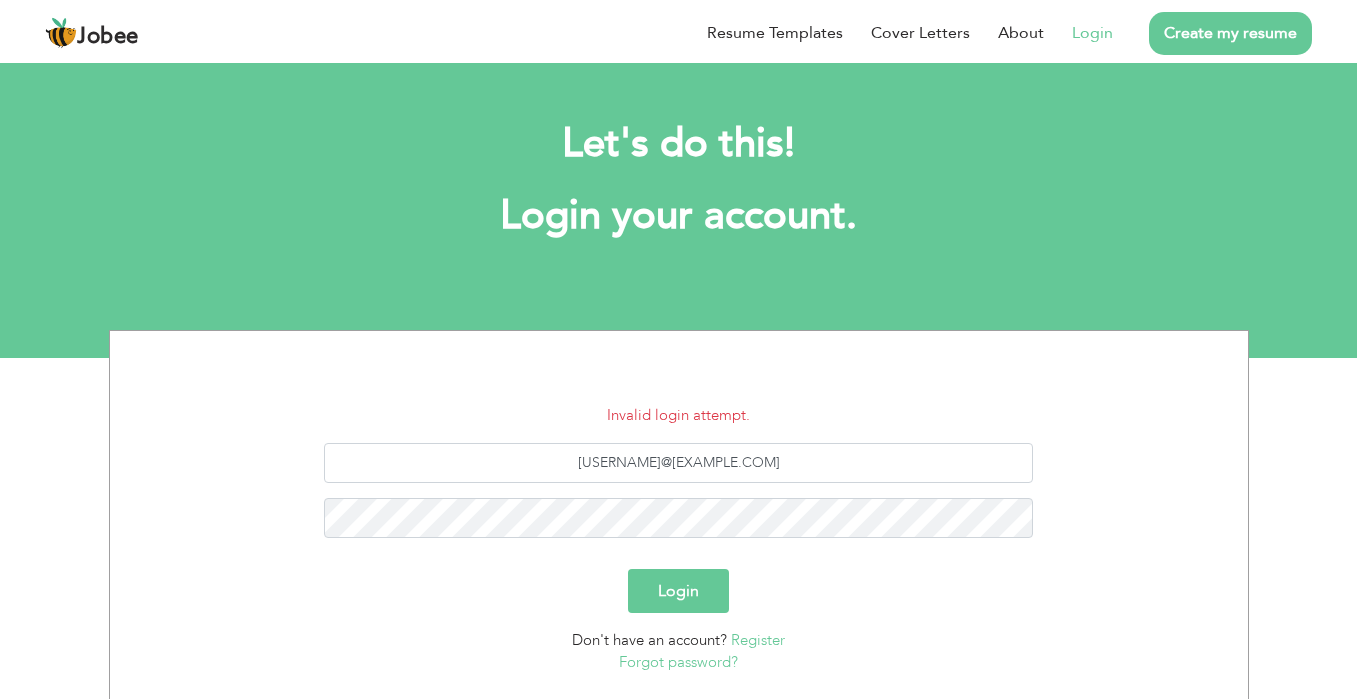 scroll, scrollTop: 0, scrollLeft: 0, axis: both 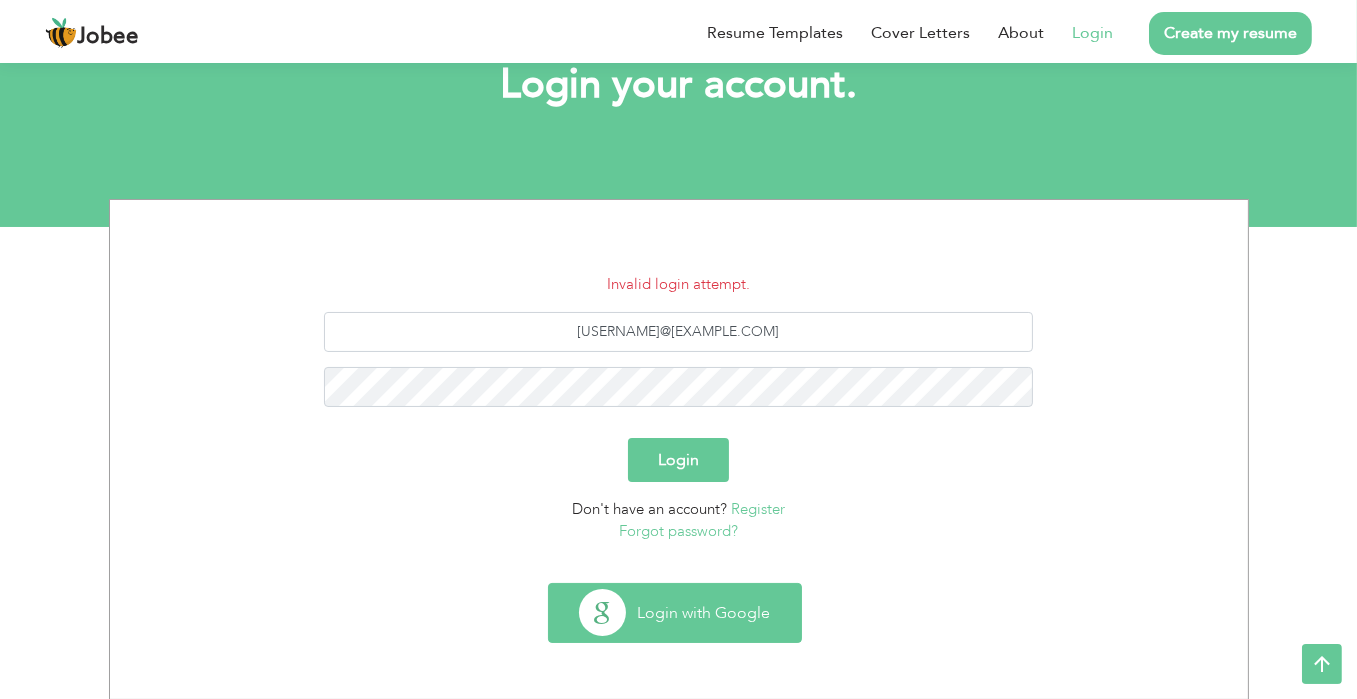 click on "Login with Google" at bounding box center (675, 613) 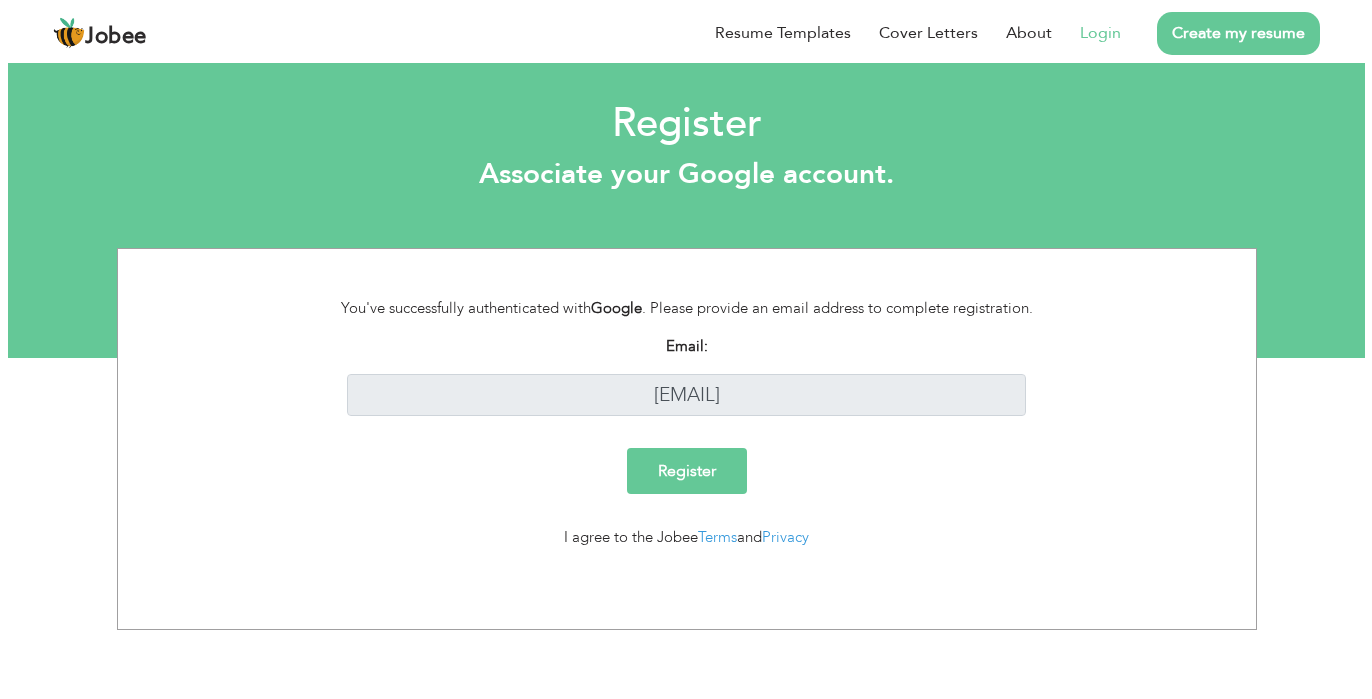 scroll, scrollTop: 0, scrollLeft: 0, axis: both 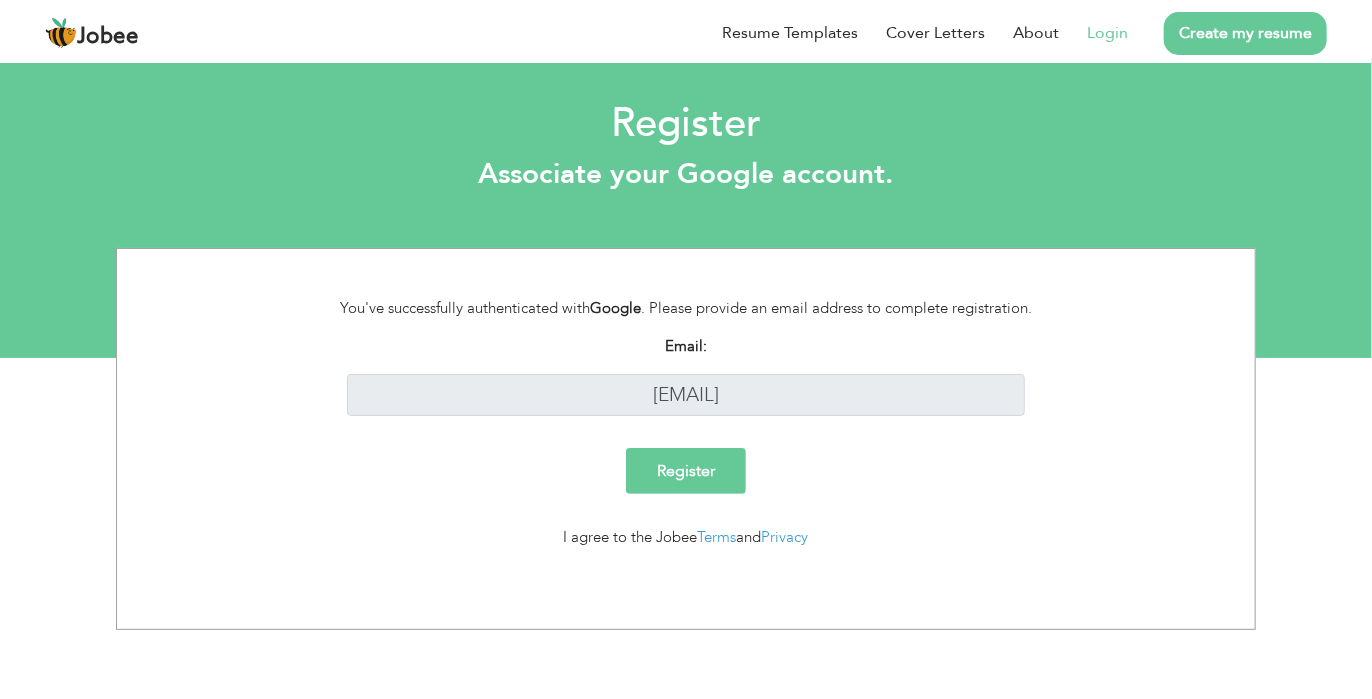 click on "Register" at bounding box center [686, 471] 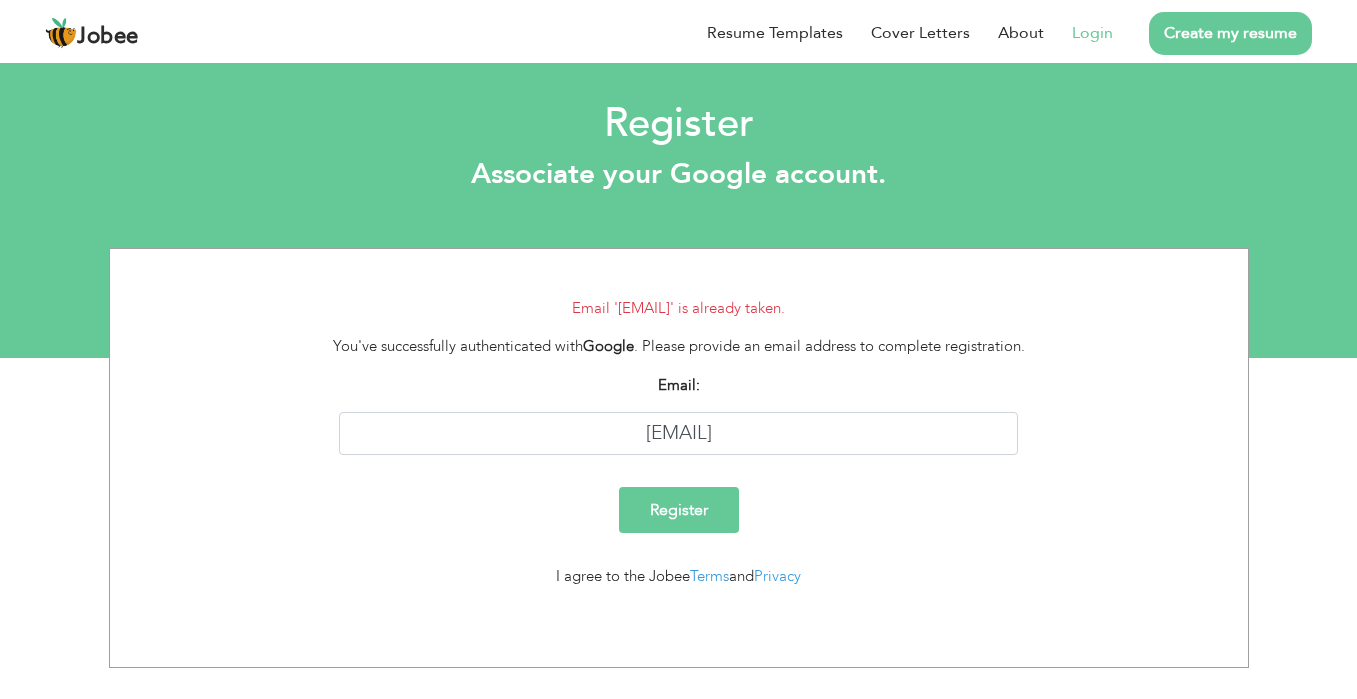 scroll, scrollTop: 0, scrollLeft: 0, axis: both 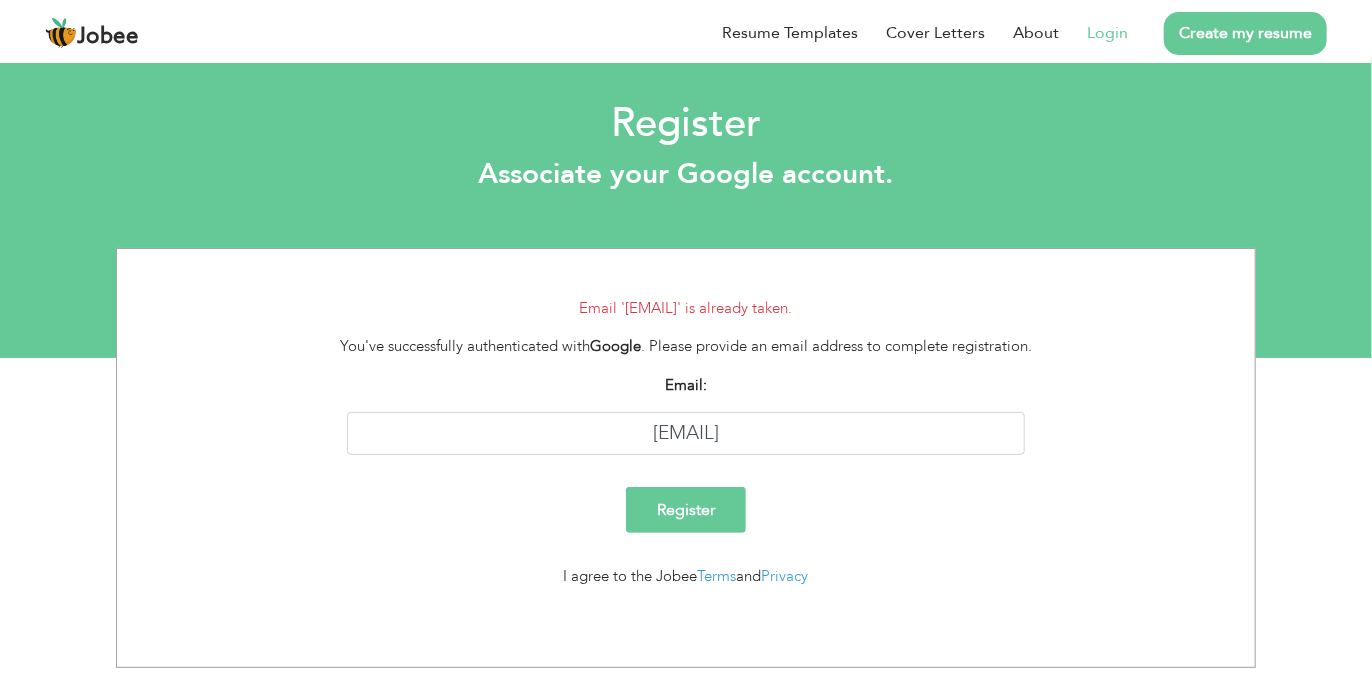 click on "Register" at bounding box center (686, 510) 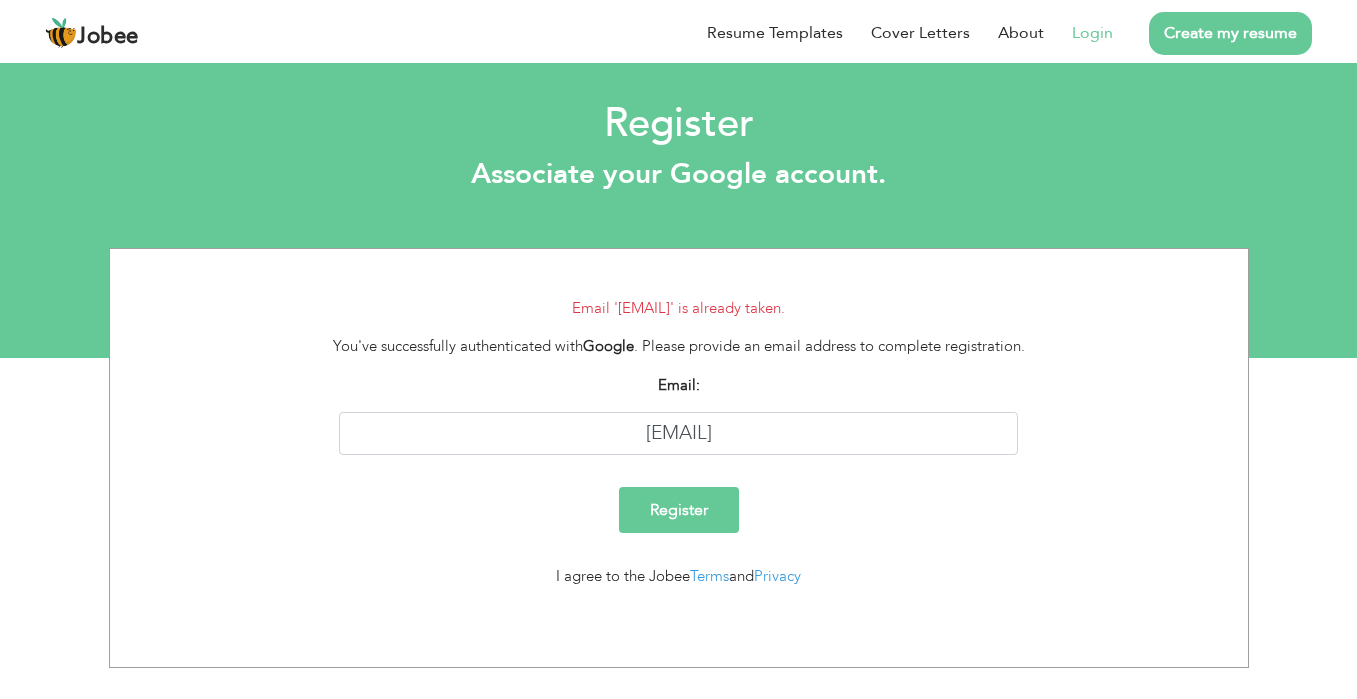 scroll, scrollTop: 0, scrollLeft: 0, axis: both 